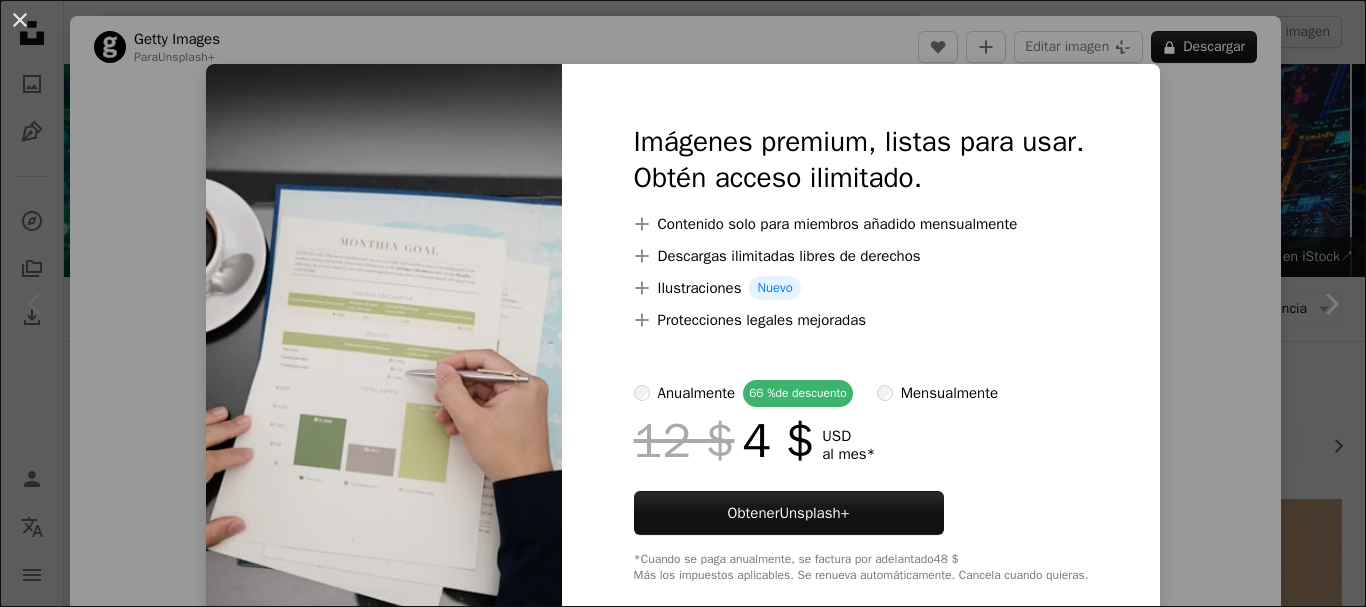 scroll, scrollTop: 355, scrollLeft: 0, axis: vertical 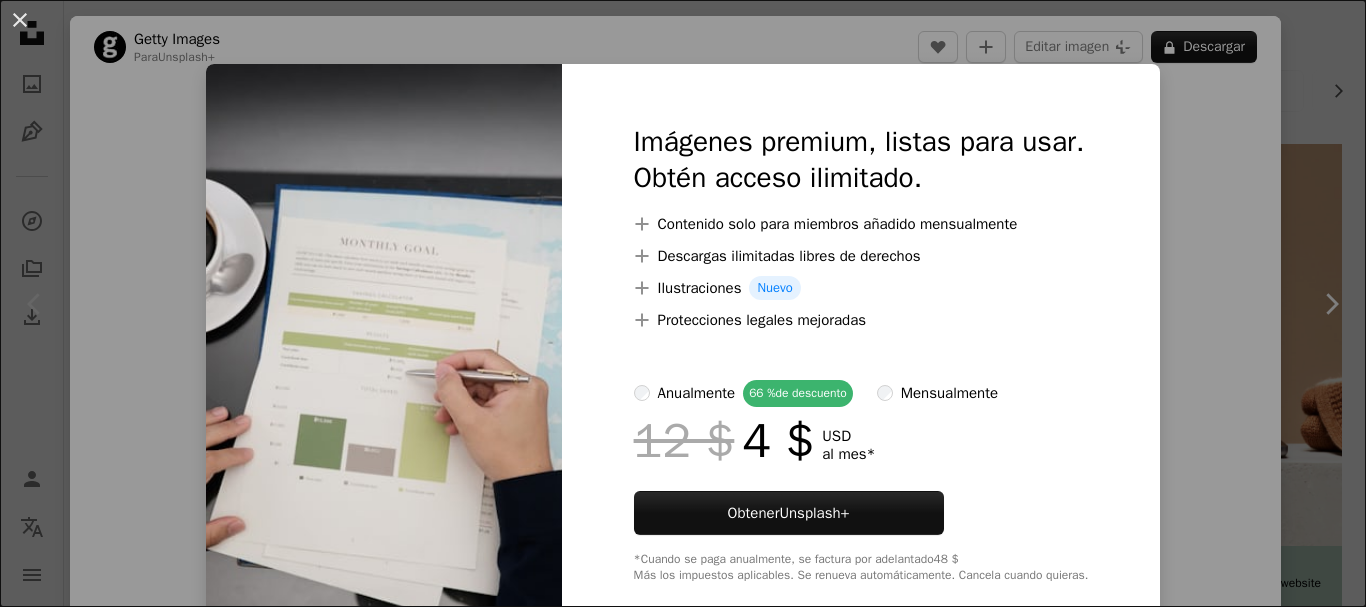 click on "An X shape Imágenes premium, listas para usar. Obtén acceso ilimitado. A plus sign Contenido solo para miembros añadido mensualmente A plus sign Descargas ilimitadas libres de derechos A plus sign Ilustraciones  Nuevo A plus sign Protecciones legales mejoradas anualmente 66 %  de descuento mensualmente 12 $   4 $ USD al mes * Obtener  Unsplash+ *Cuando se paga anualmente, se factura por adelantado  48 $ Más los impuestos aplicables. Se renueva automáticamente. Cancela cuando quieras." at bounding box center [683, 303] 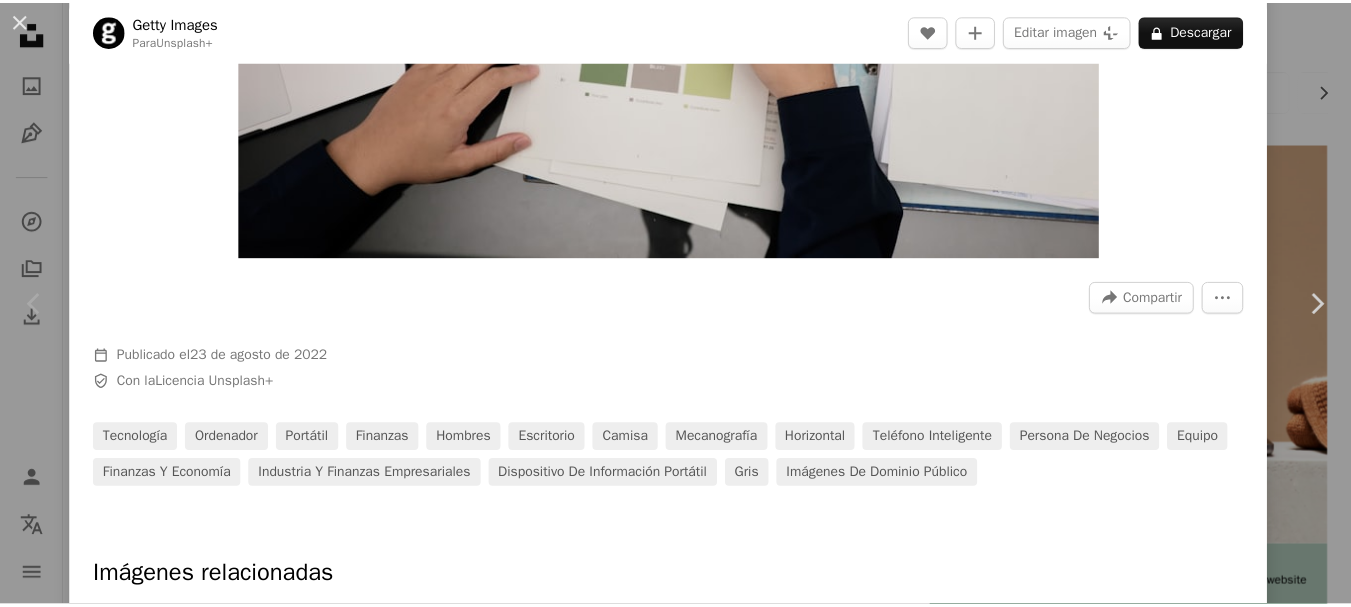 scroll, scrollTop: 416, scrollLeft: 0, axis: vertical 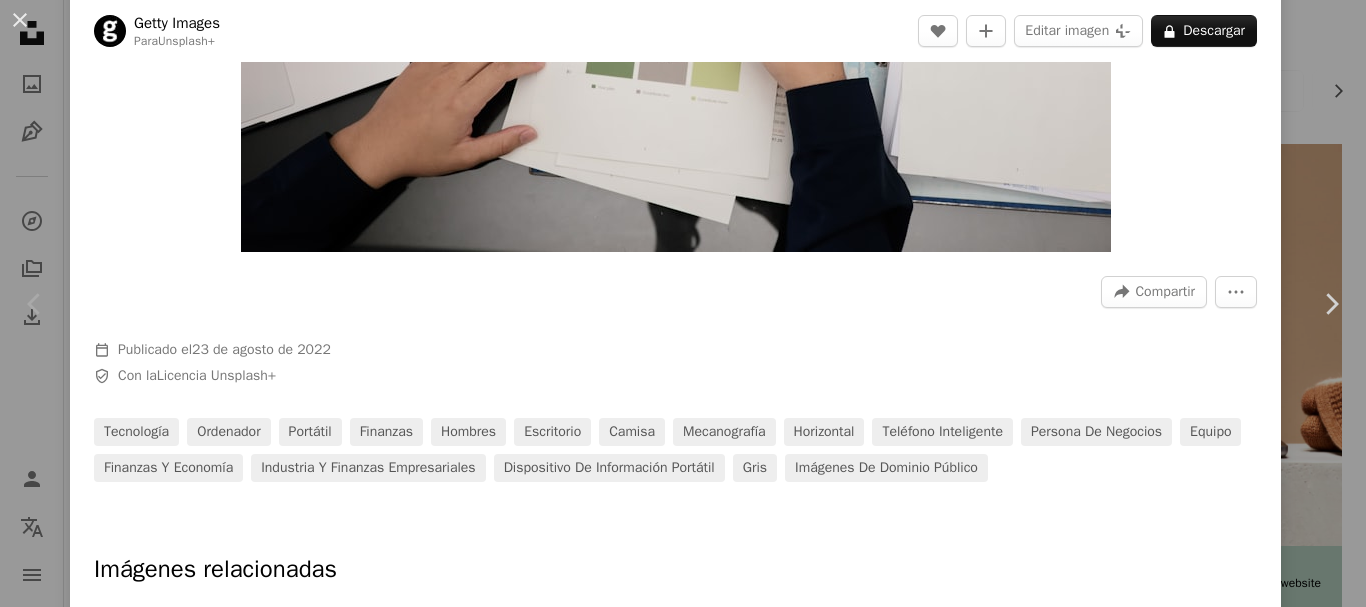 click on "An X shape Chevron left Chevron right Getty Images Para  Unsplash+ A heart A plus sign Editar imagen   Plus sign for Unsplash+ A lock   Descargar Zoom in A forward-right arrow Compartir More Actions Calendar outlined Publicado el  [DATE] Safety Con la  Licencia Unsplash+ Tecnología ordenador portátil finanzas hombres escritorio camisa Mecanografía horizontal Teléfono inteligente persona de negocios equipo Finanzas y economía industria y finanzas empresariales dispositivo de información portátil gris Imágenes de dominio público Imágenes relacionadas Plus sign for Unsplash+ A heart A plus sign Getty Images Para  Unsplash+ A lock   Descargar Plus sign for Unsplash+ A heart A plus sign Getty Images Para  Unsplash+ A lock   Descargar Plus sign for Unsplash+ A heart A plus sign Getty Images Para  Unsplash+ A lock   Descargar Plus sign for Unsplash+ A heart A plus sign Getty Images Para" at bounding box center [683, 303] 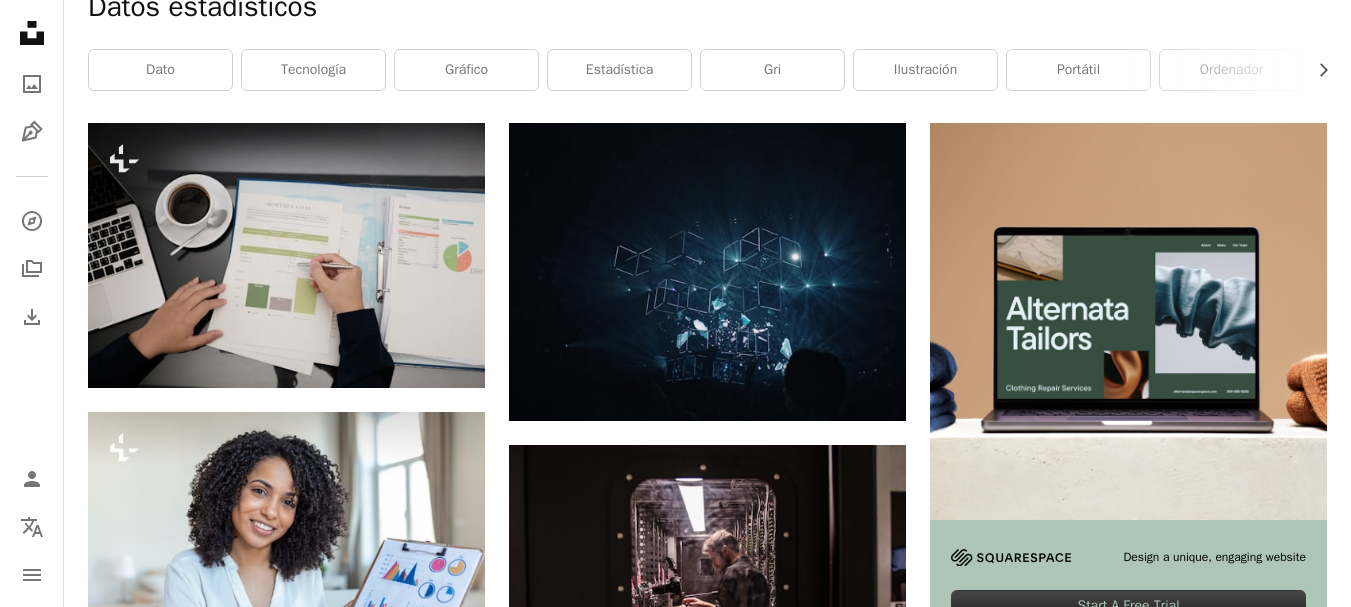 scroll, scrollTop: 387, scrollLeft: 0, axis: vertical 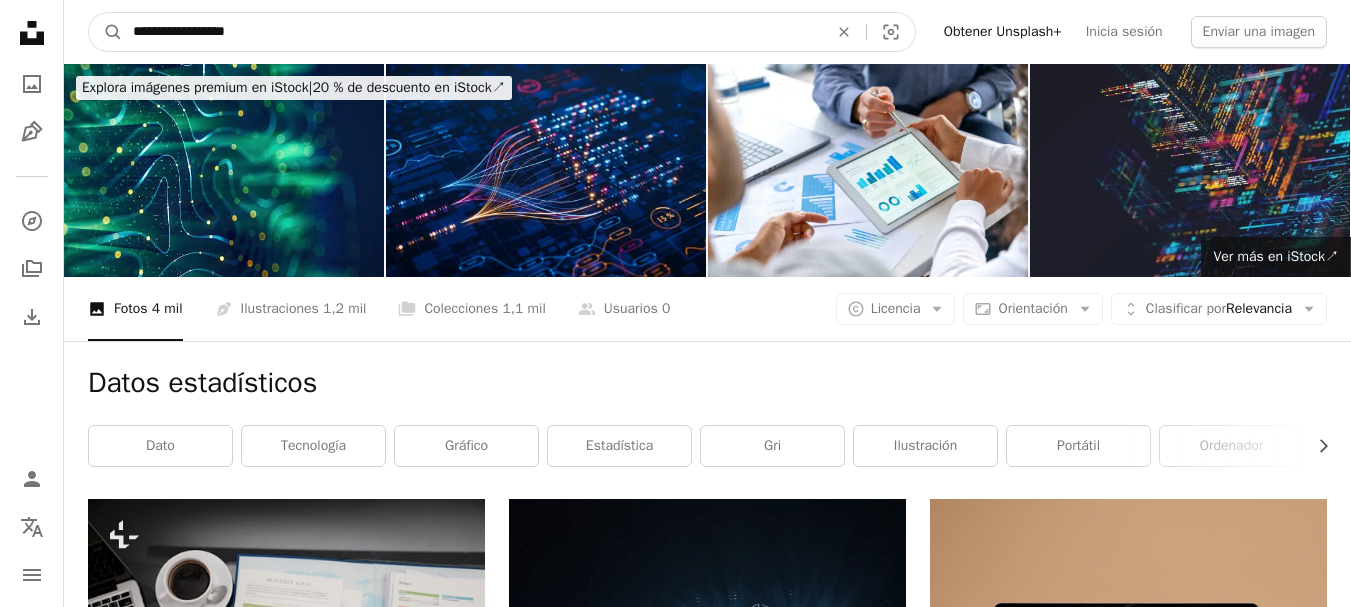 click on "**********" at bounding box center (472, 32) 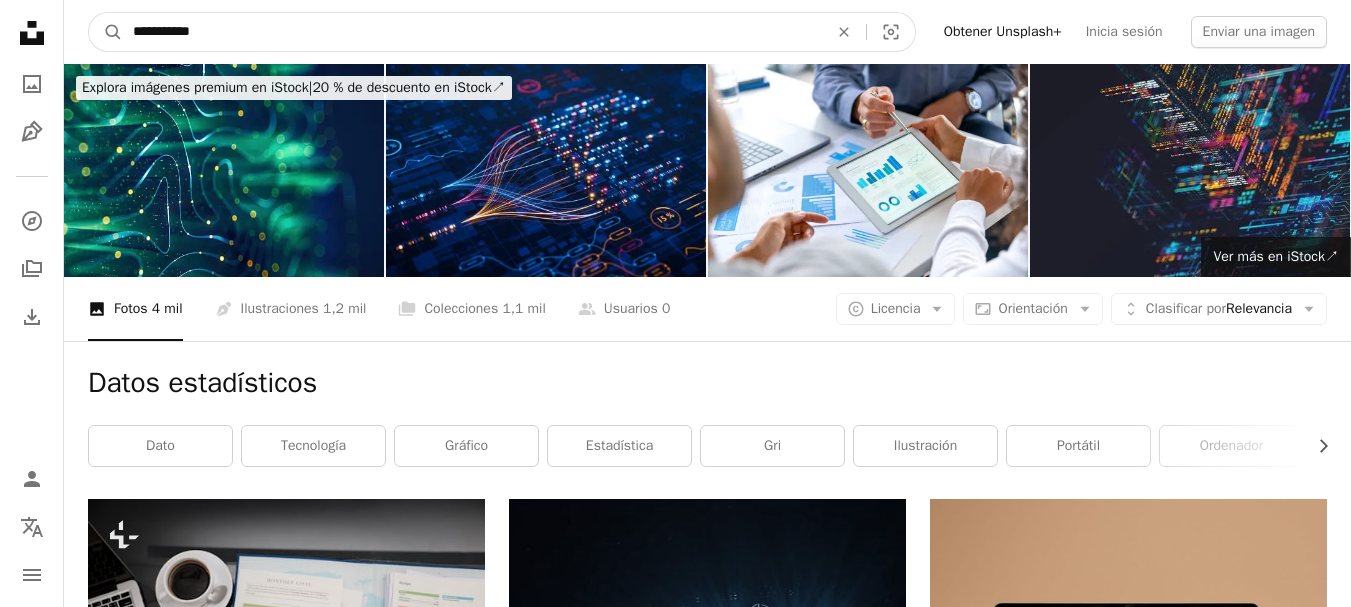 type on "**********" 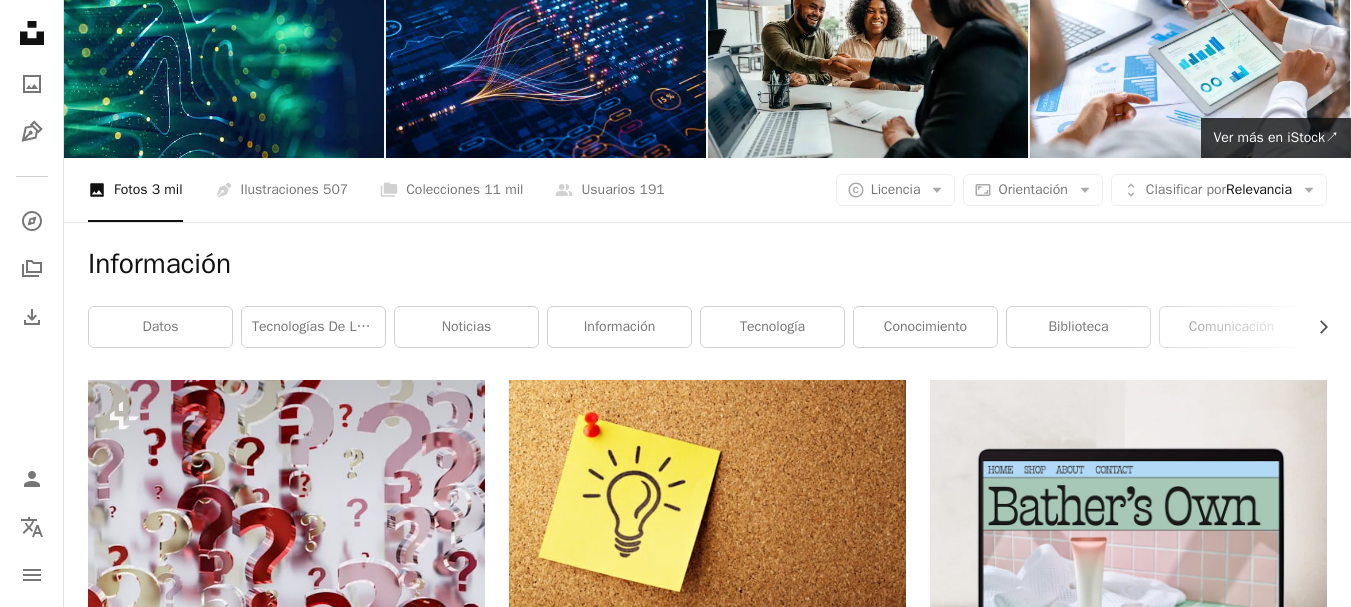 scroll, scrollTop: 0, scrollLeft: 0, axis: both 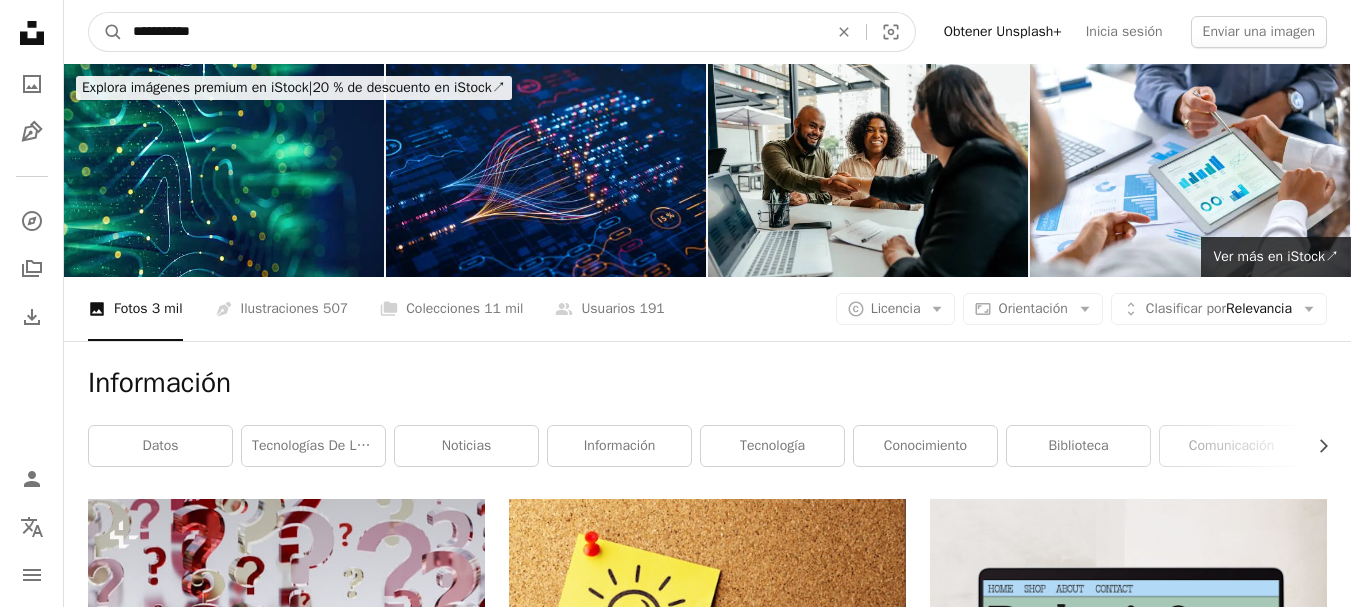 click on "**********" at bounding box center (472, 32) 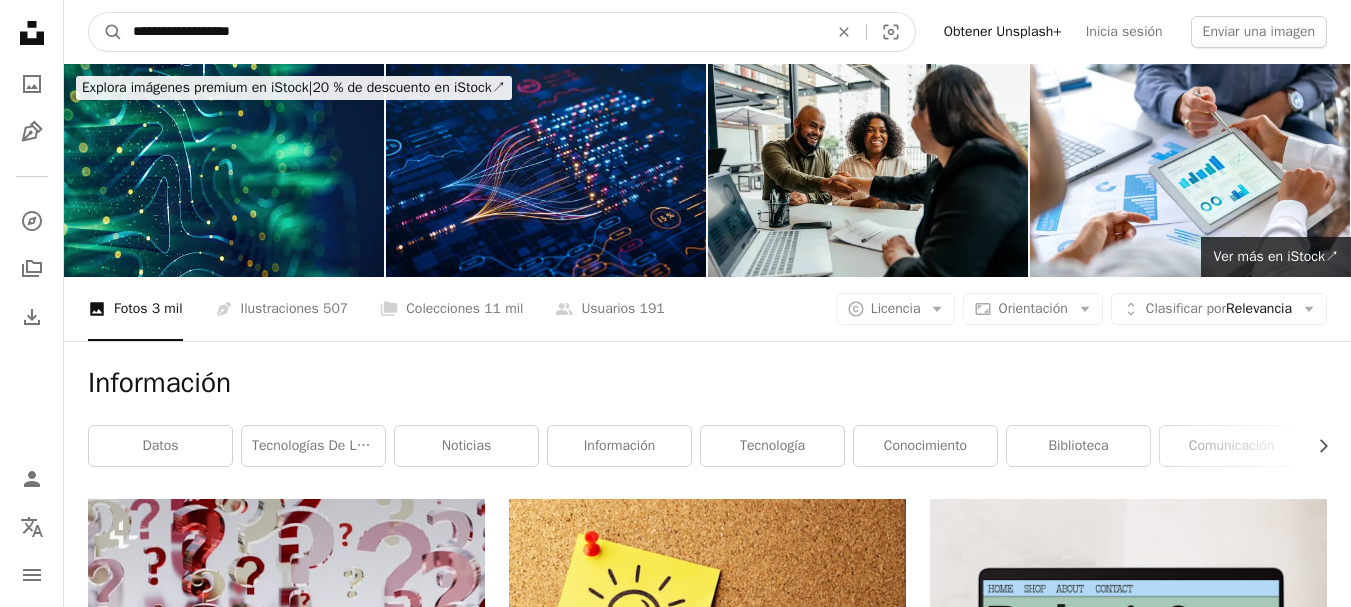type on "**********" 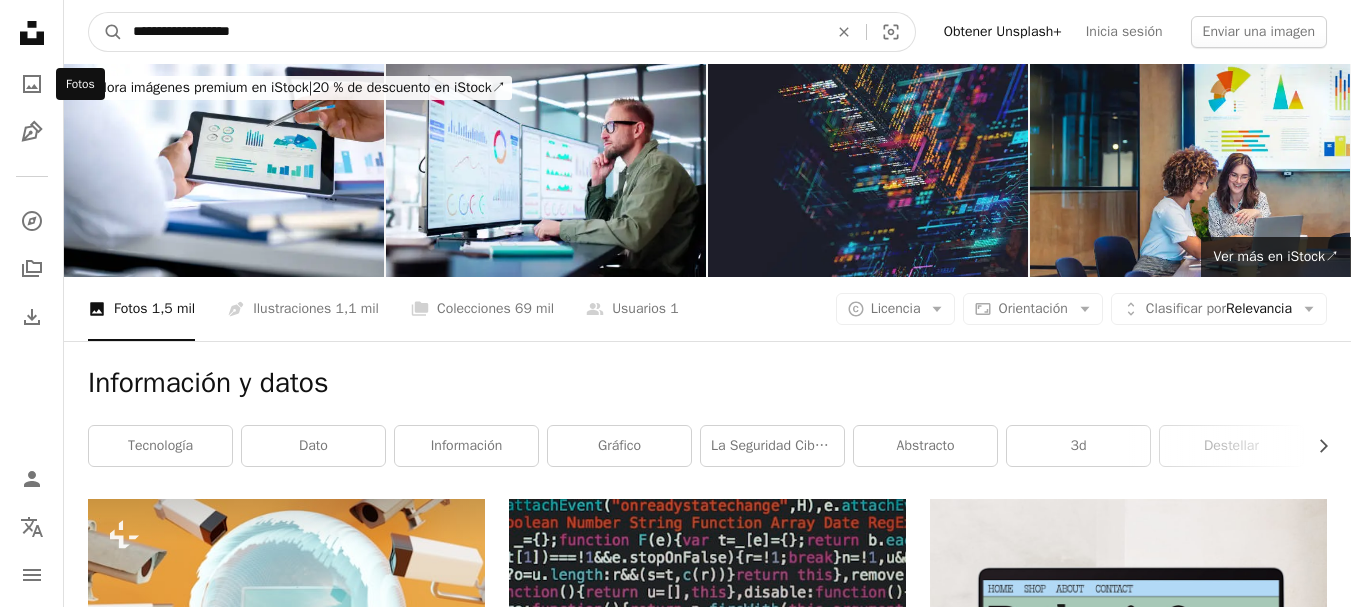 drag, startPoint x: 269, startPoint y: 34, endPoint x: 2, endPoint y: 83, distance: 271.459 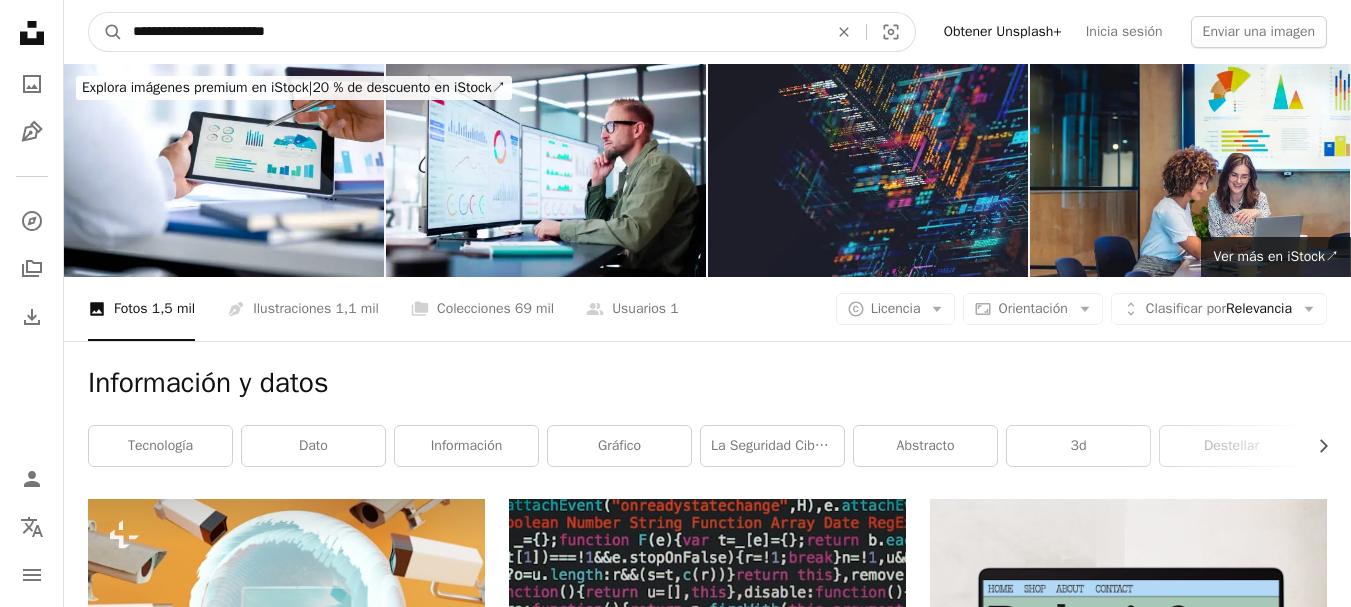 type on "**********" 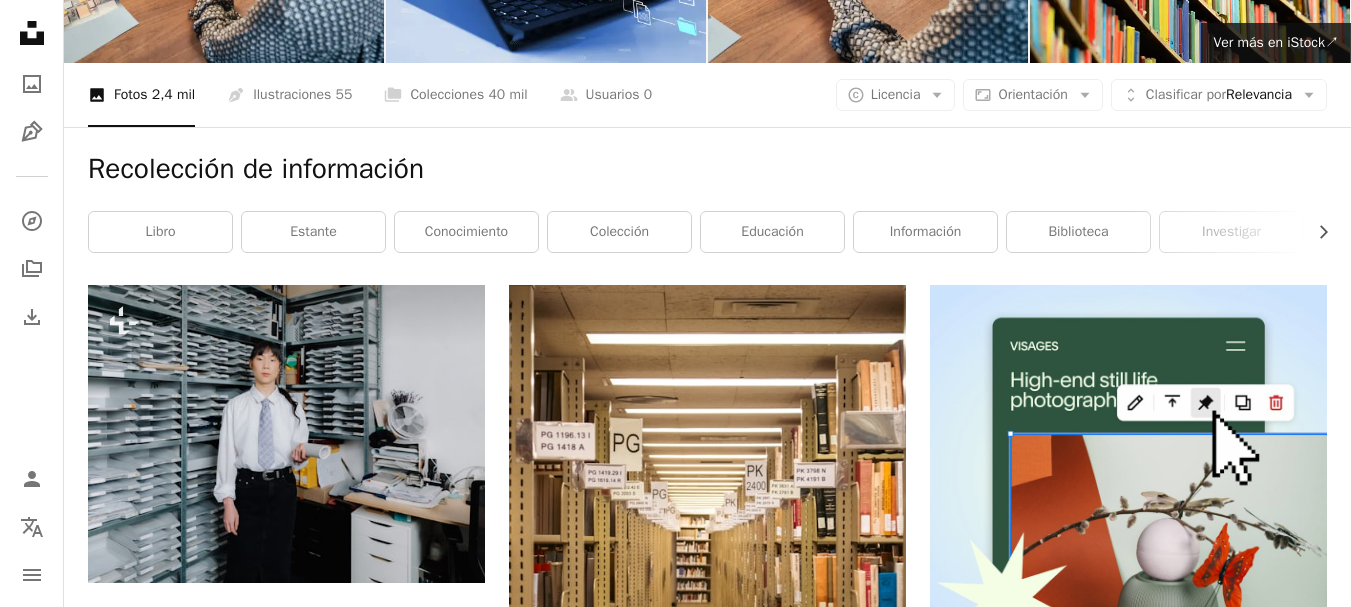 scroll, scrollTop: 223, scrollLeft: 0, axis: vertical 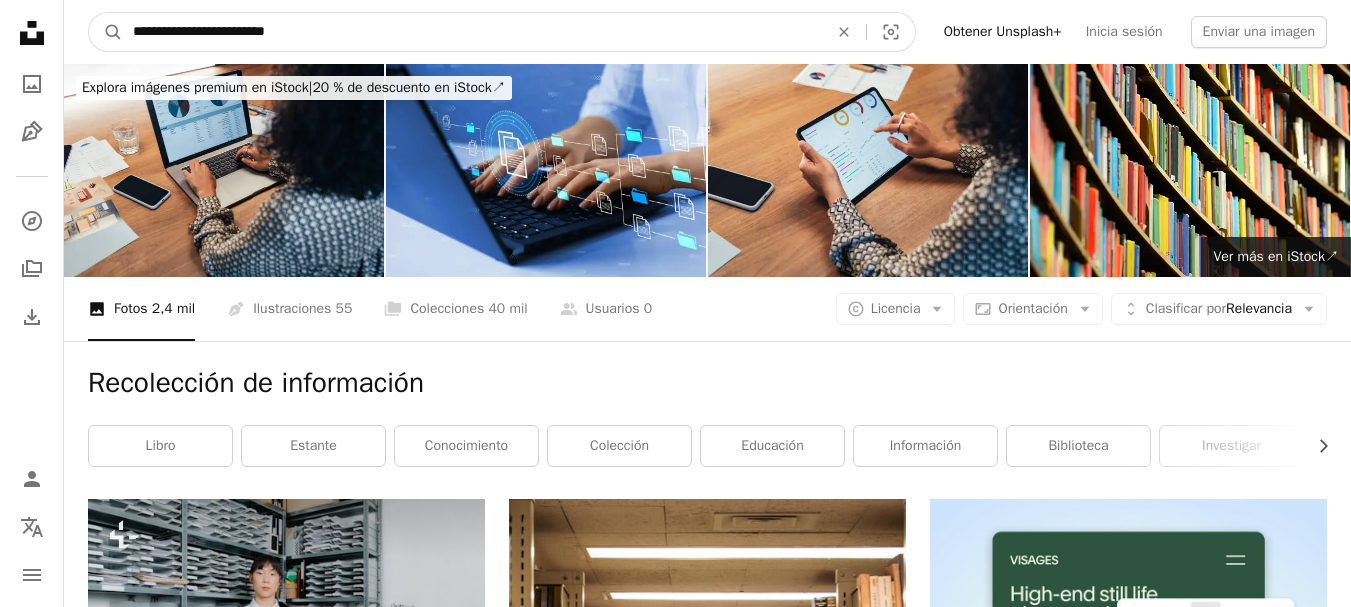 click on "**********" at bounding box center [472, 32] 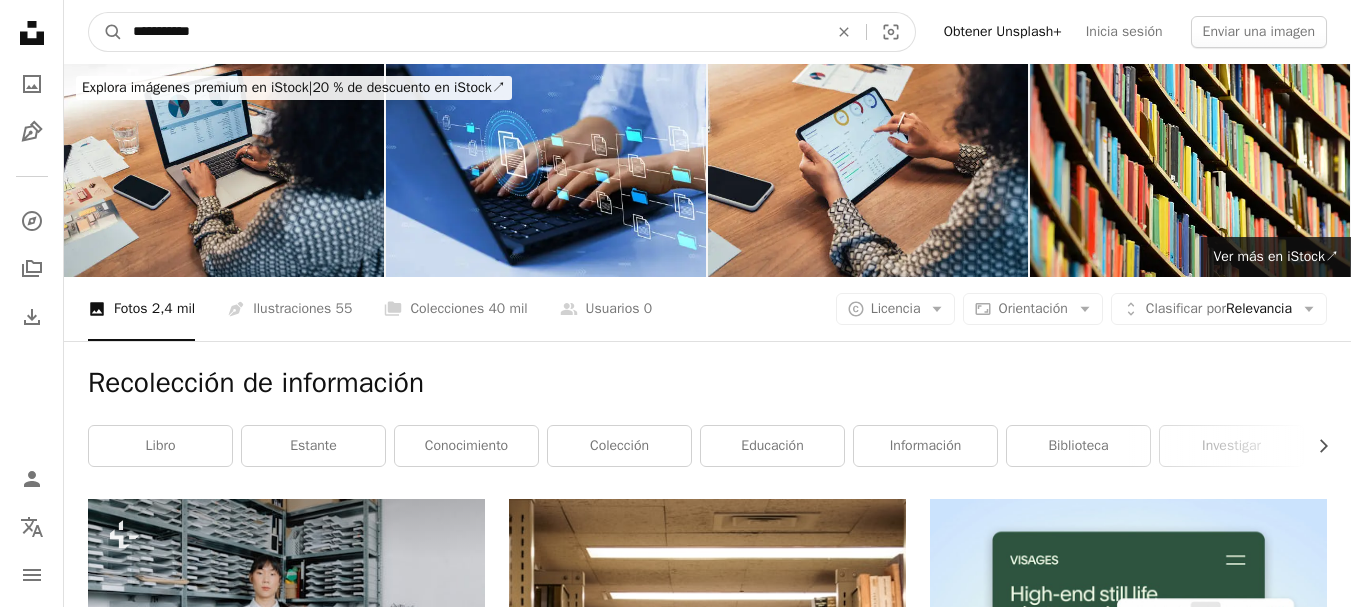 type on "**********" 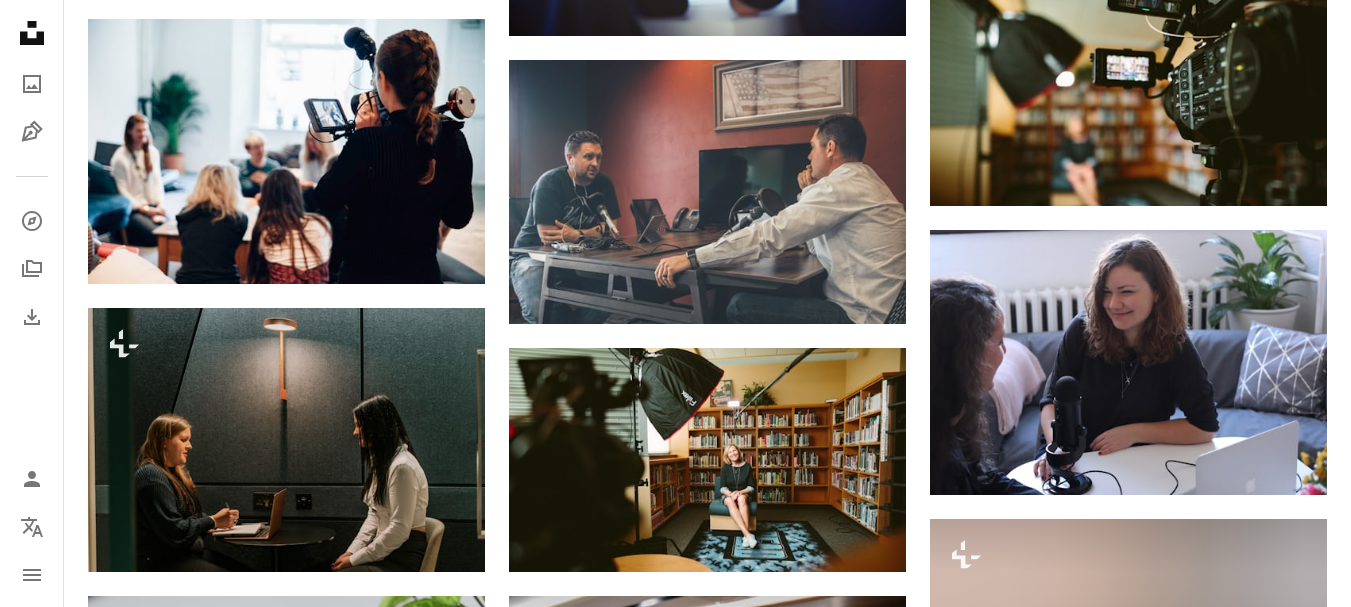 scroll, scrollTop: 0, scrollLeft: 0, axis: both 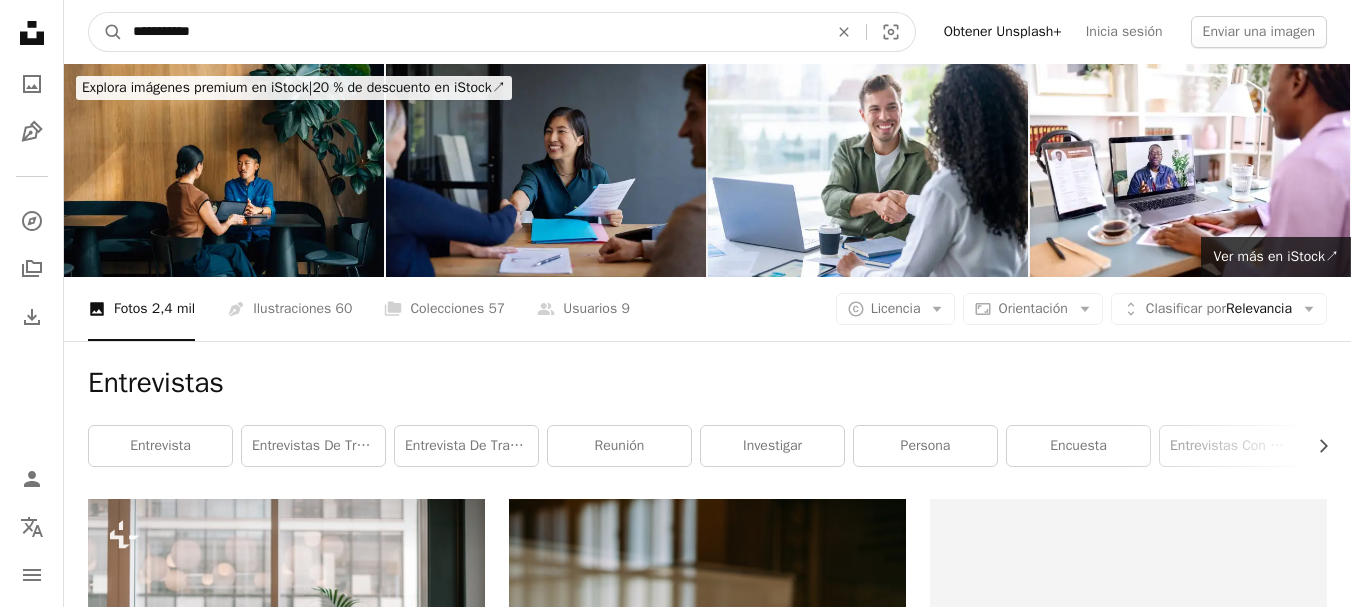 drag, startPoint x: 272, startPoint y: 25, endPoint x: 0, endPoint y: 92, distance: 280.13034 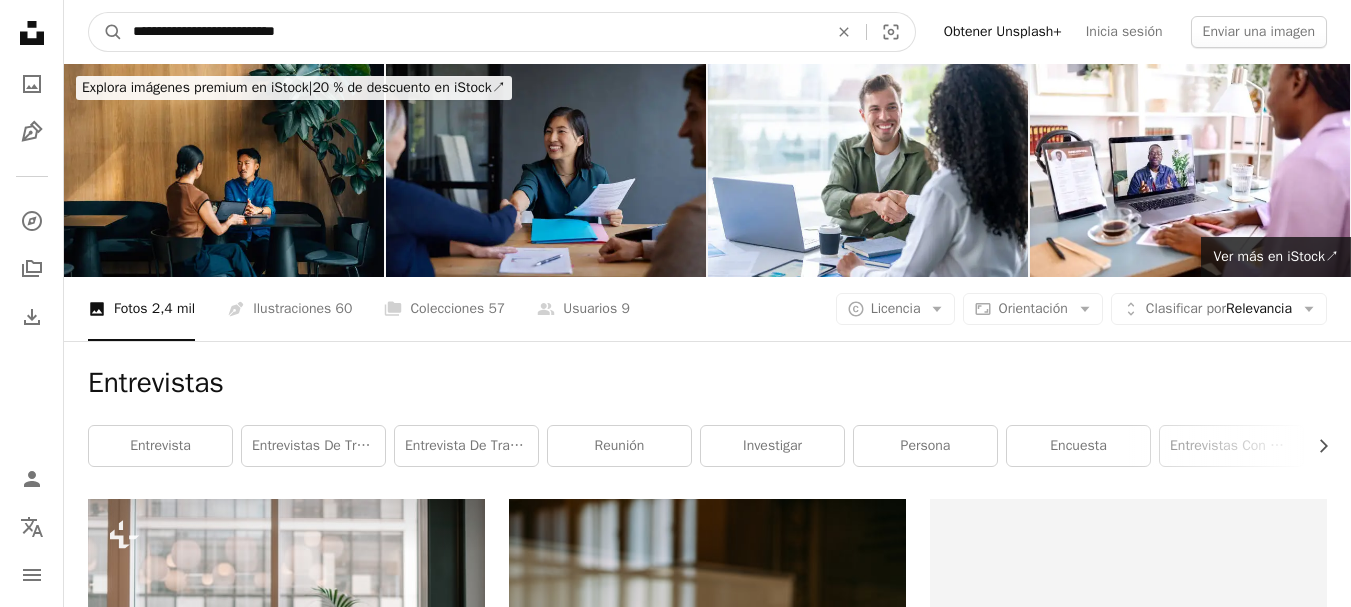 type on "**********" 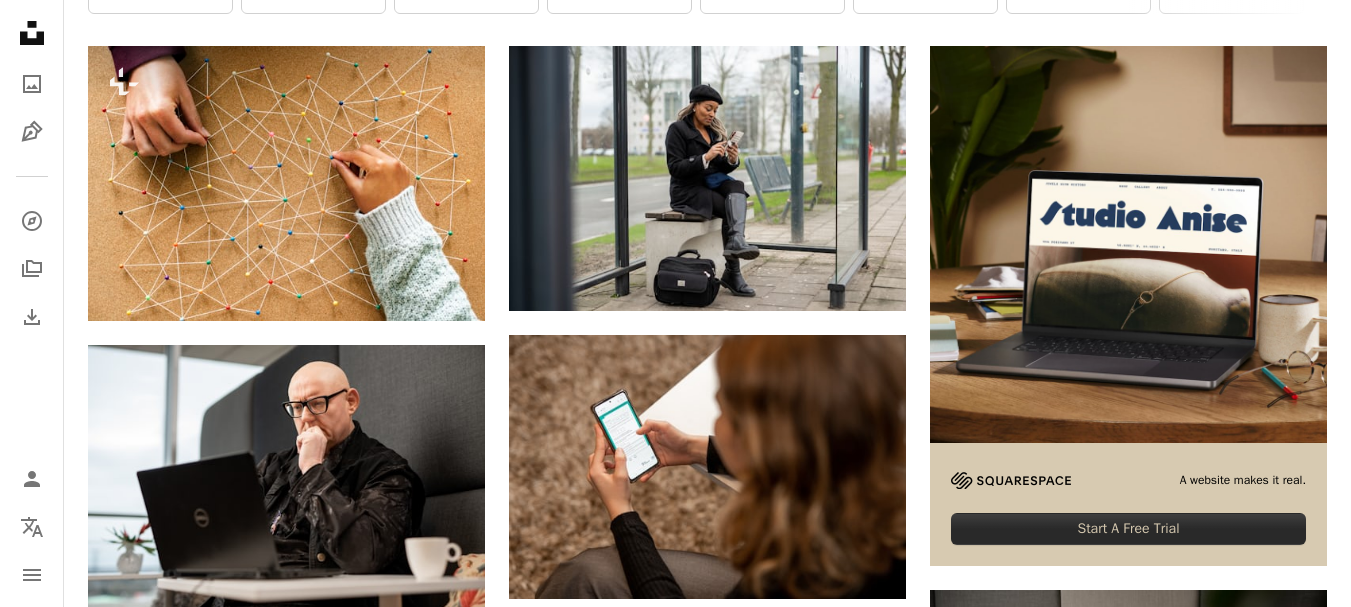 scroll, scrollTop: 0, scrollLeft: 0, axis: both 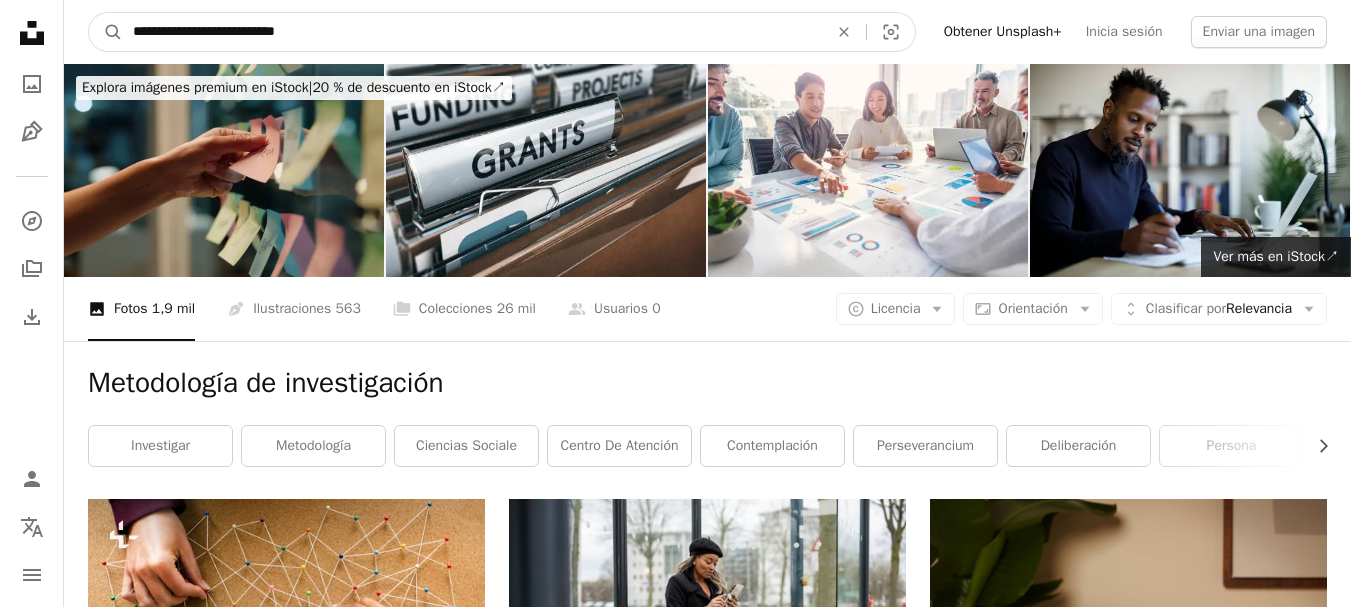 drag, startPoint x: 235, startPoint y: 31, endPoint x: 35, endPoint y: 17, distance: 200.4894 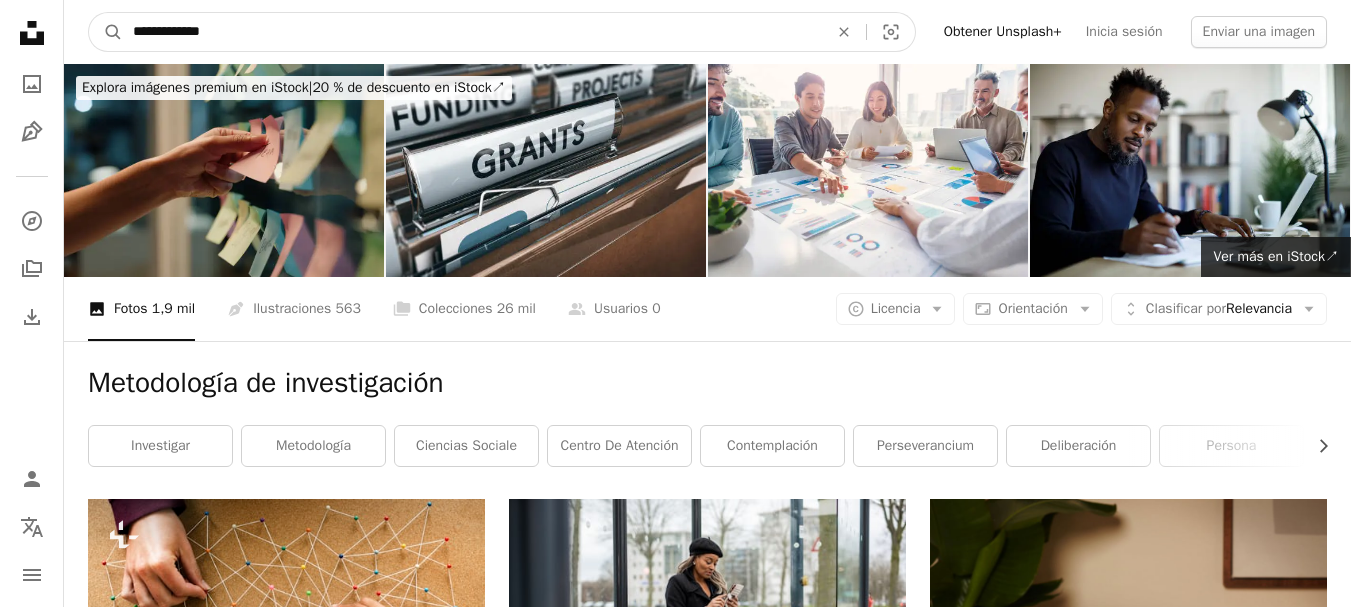 type on "**********" 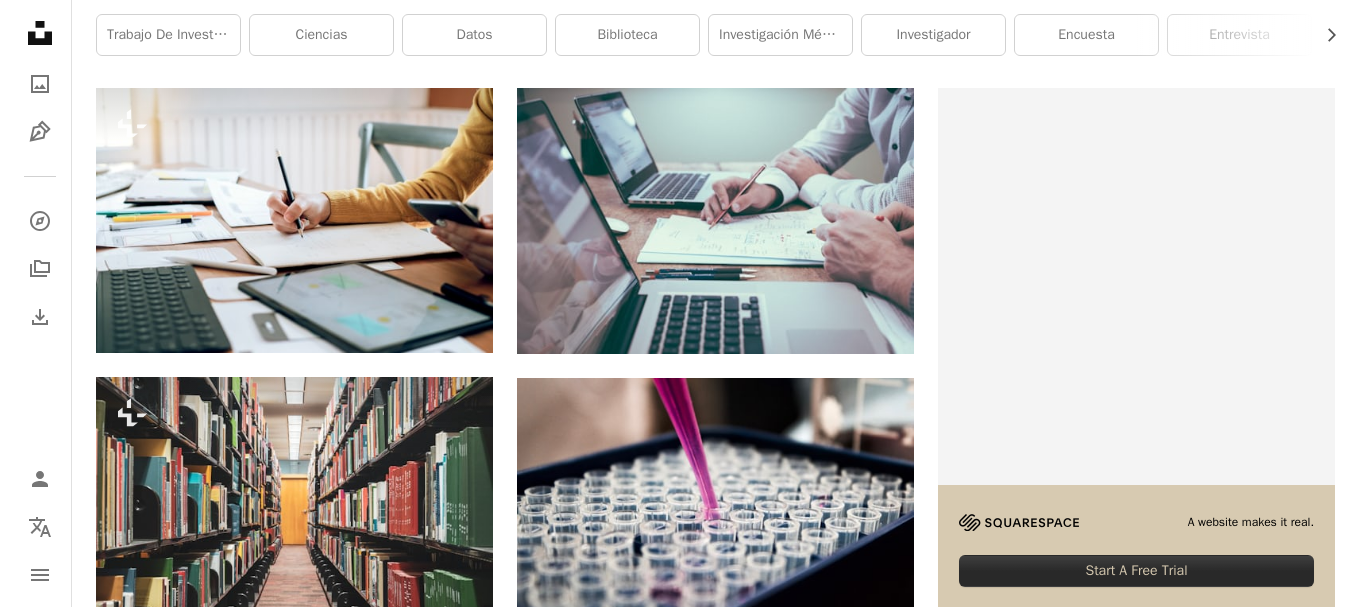 scroll, scrollTop: 404, scrollLeft: 0, axis: vertical 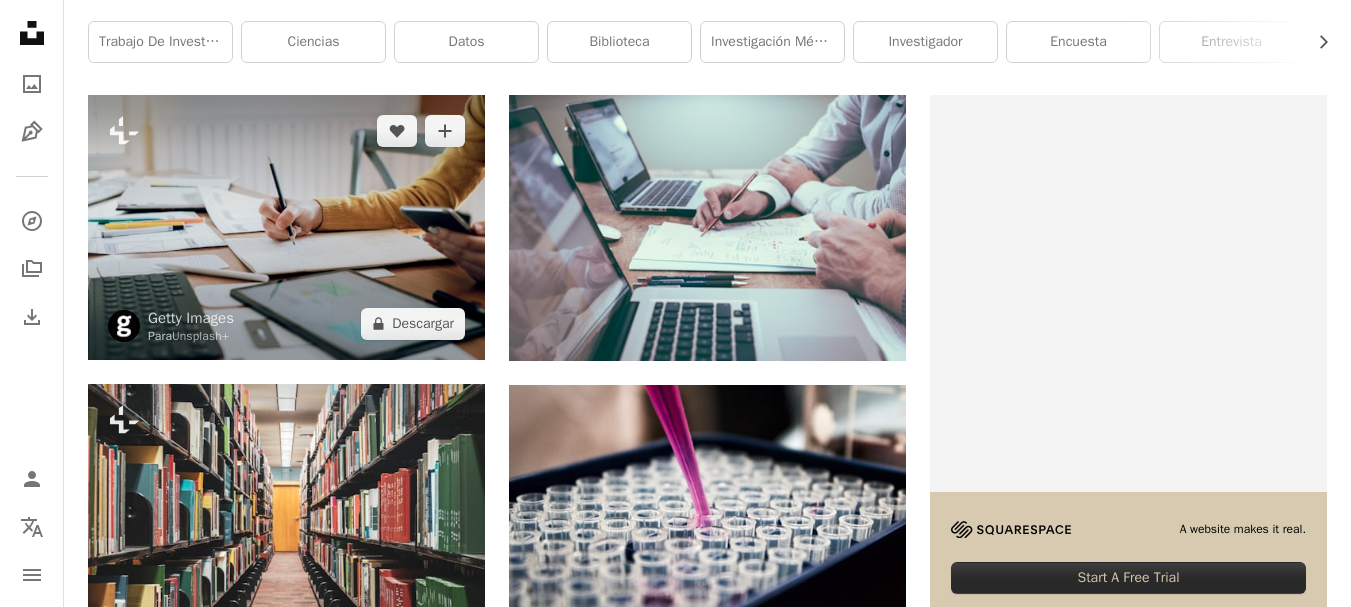 click at bounding box center (286, 227) 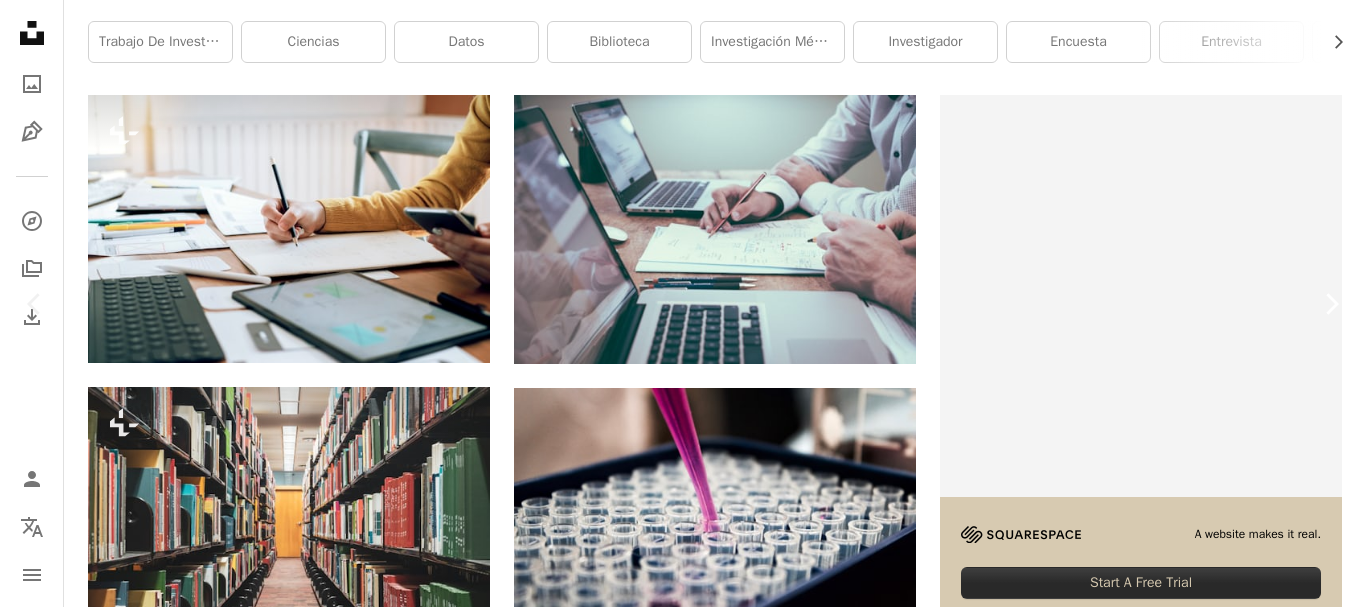 click on "Chevron right" 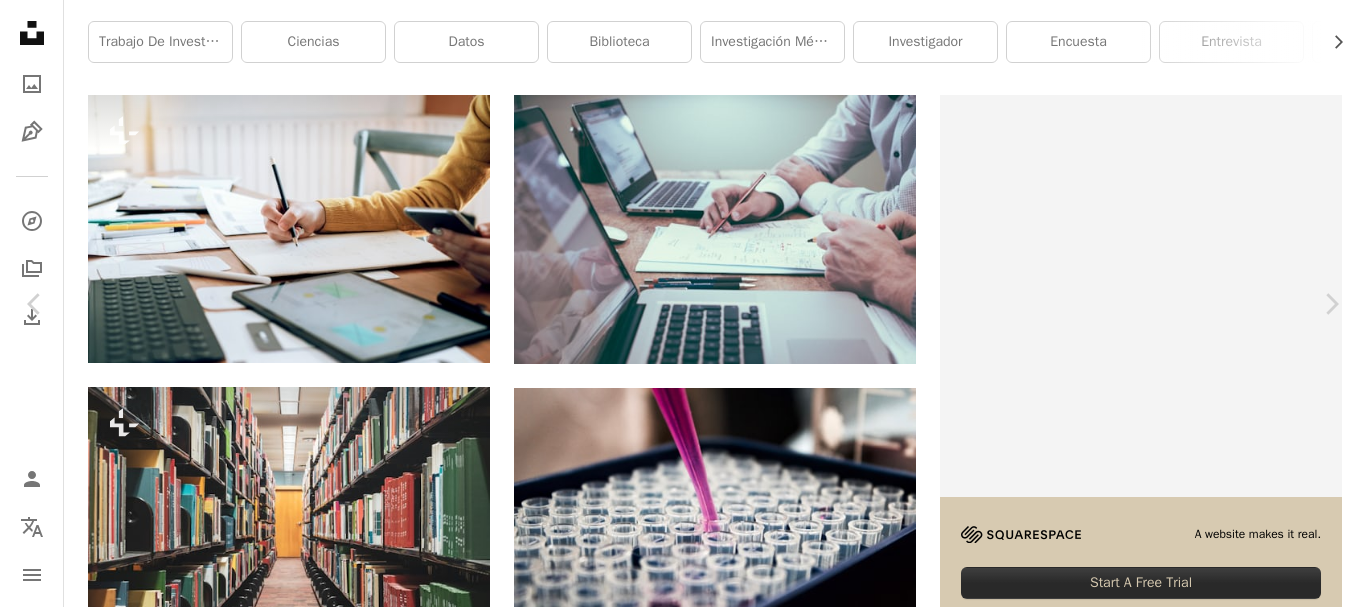 scroll, scrollTop: 124, scrollLeft: 0, axis: vertical 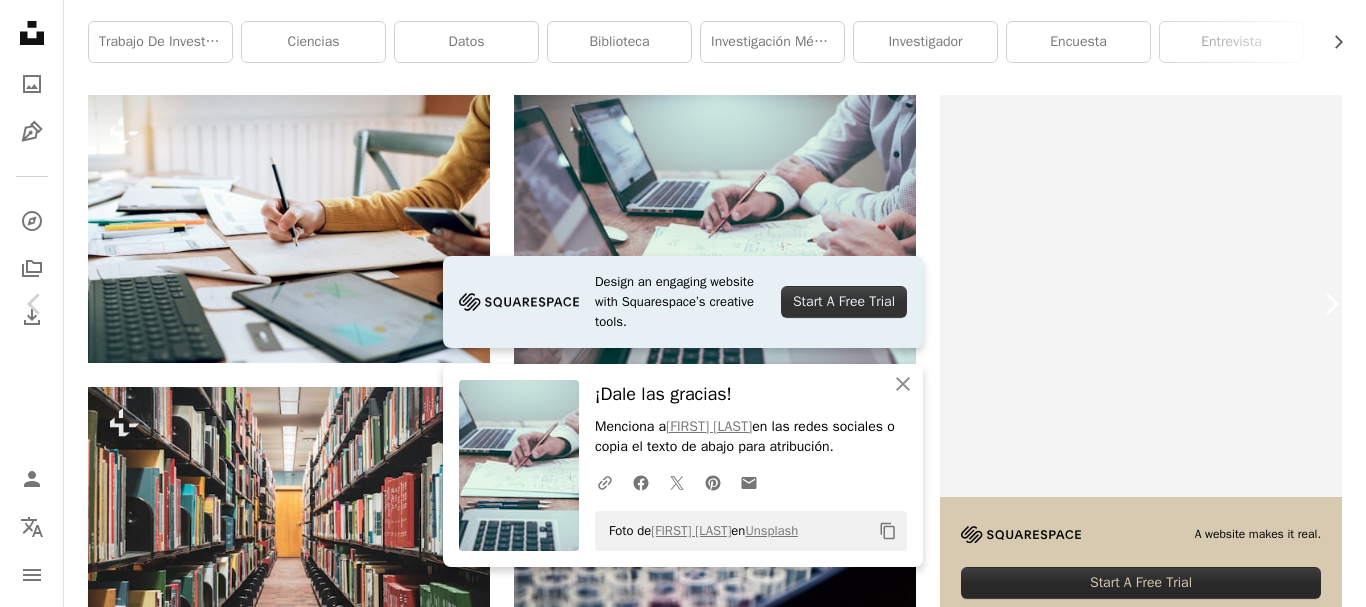 click on "Chevron right" 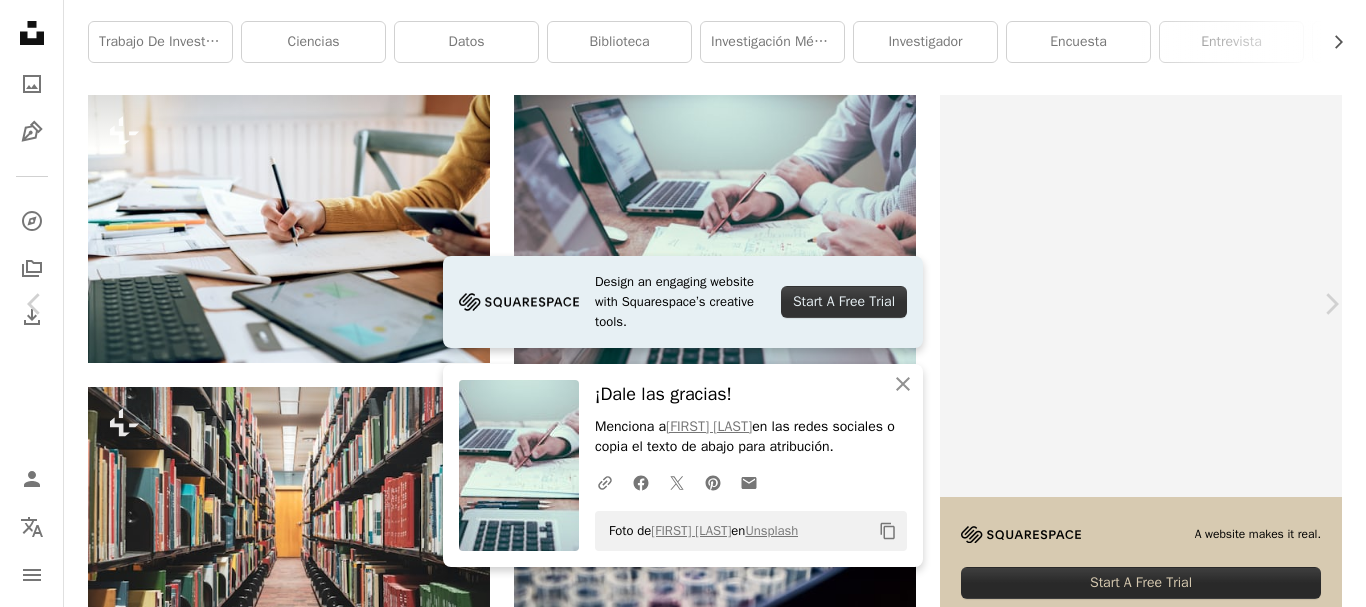 scroll, scrollTop: 355, scrollLeft: 0, axis: vertical 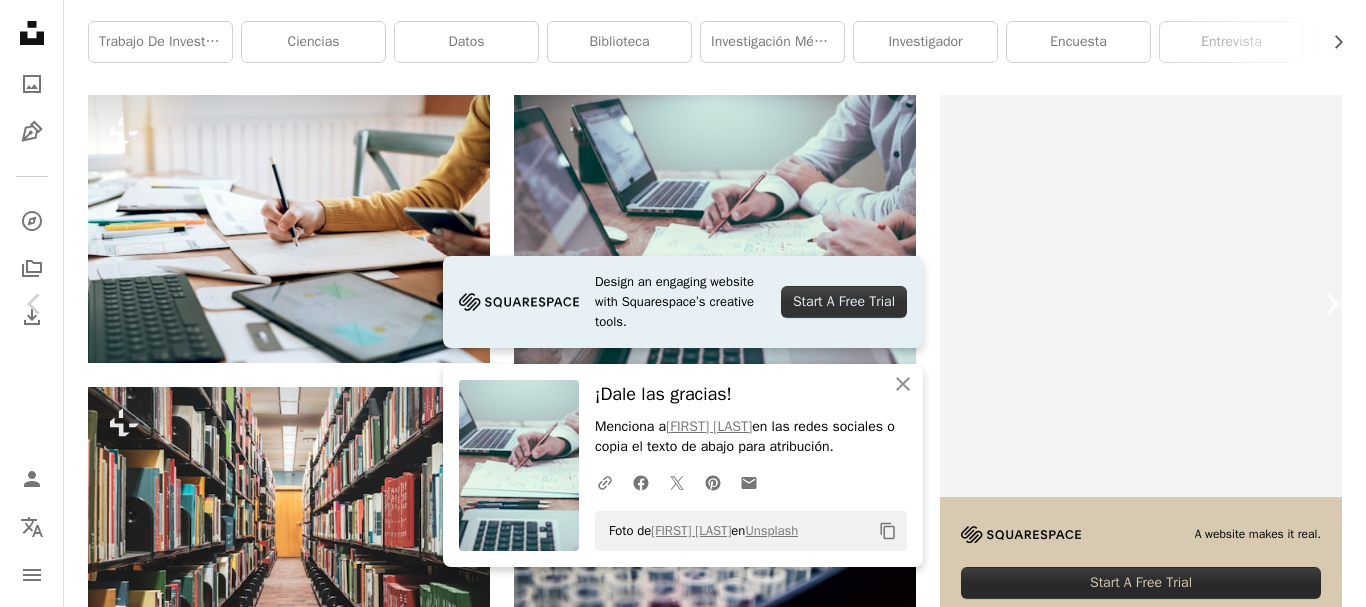 click on "Chevron right" 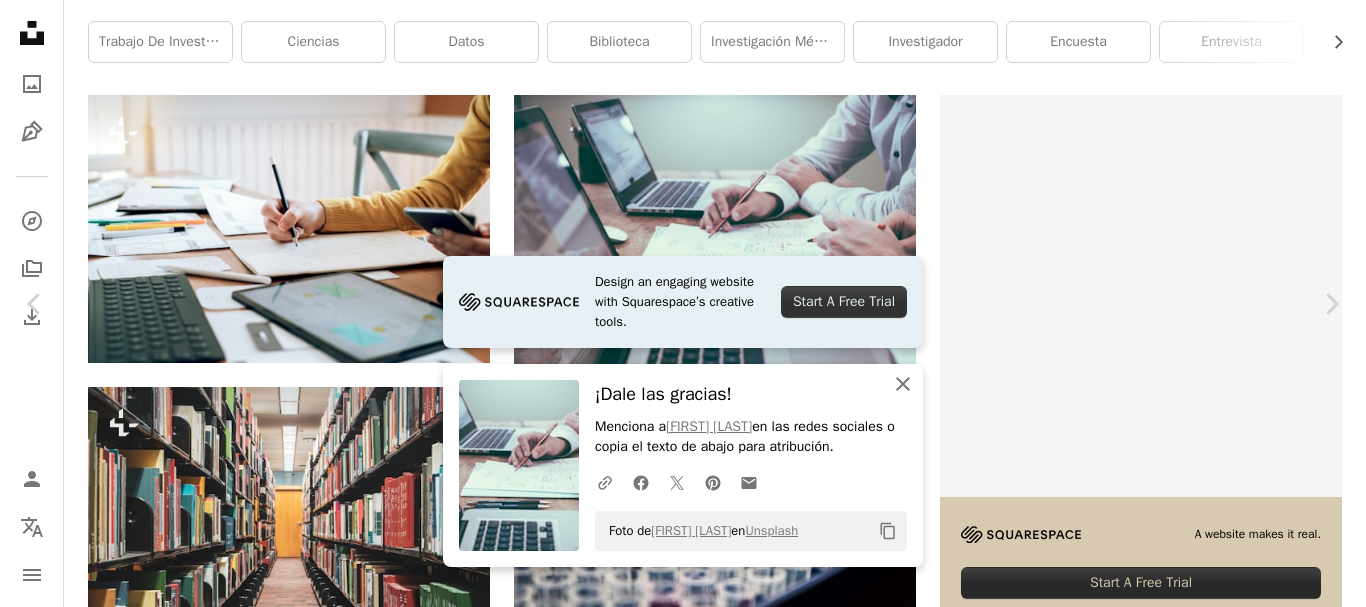 click on "An X shape" 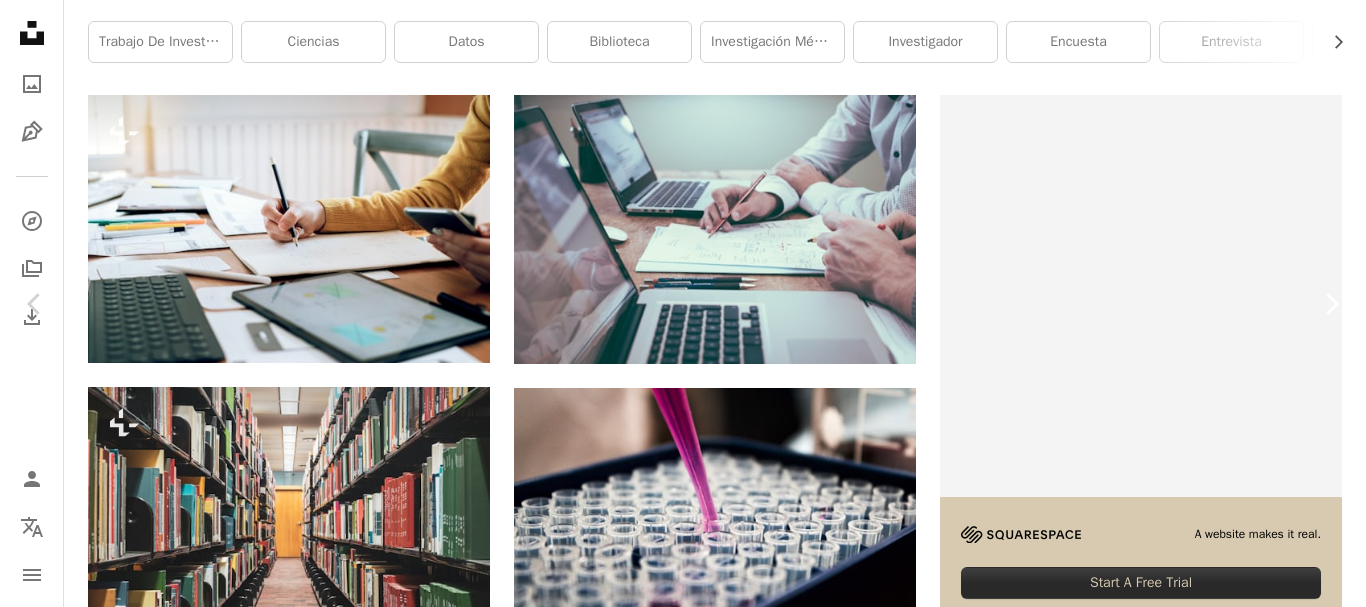 click on "Chevron right" 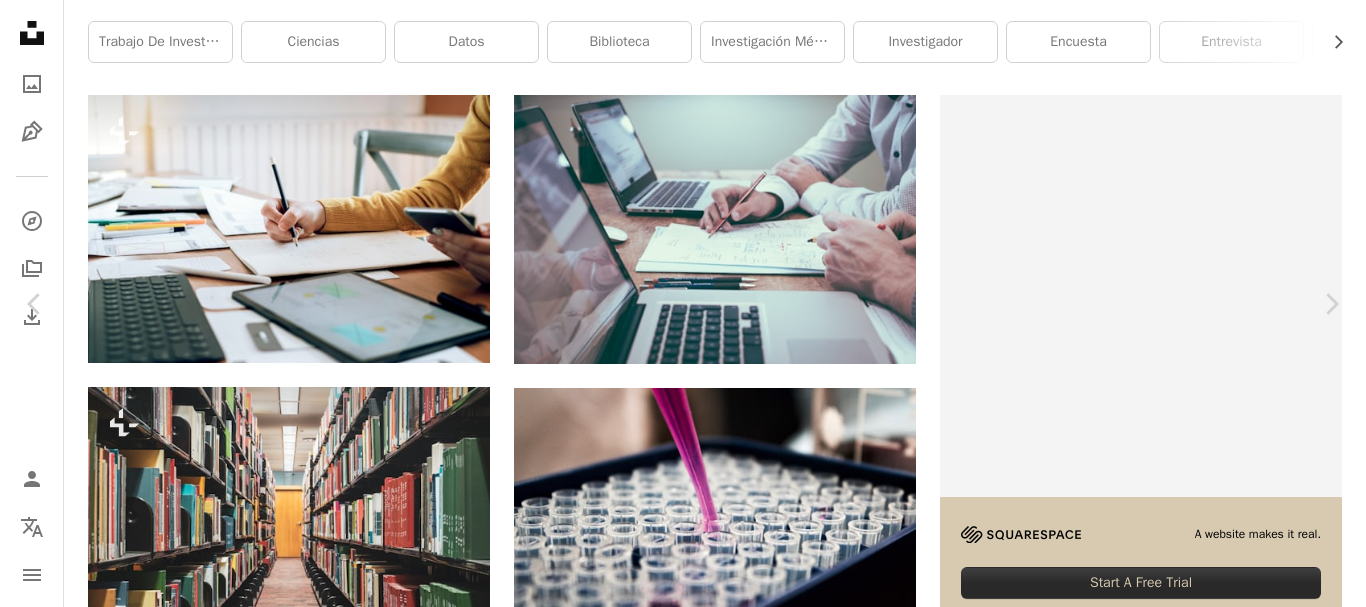 scroll, scrollTop: 248, scrollLeft: 0, axis: vertical 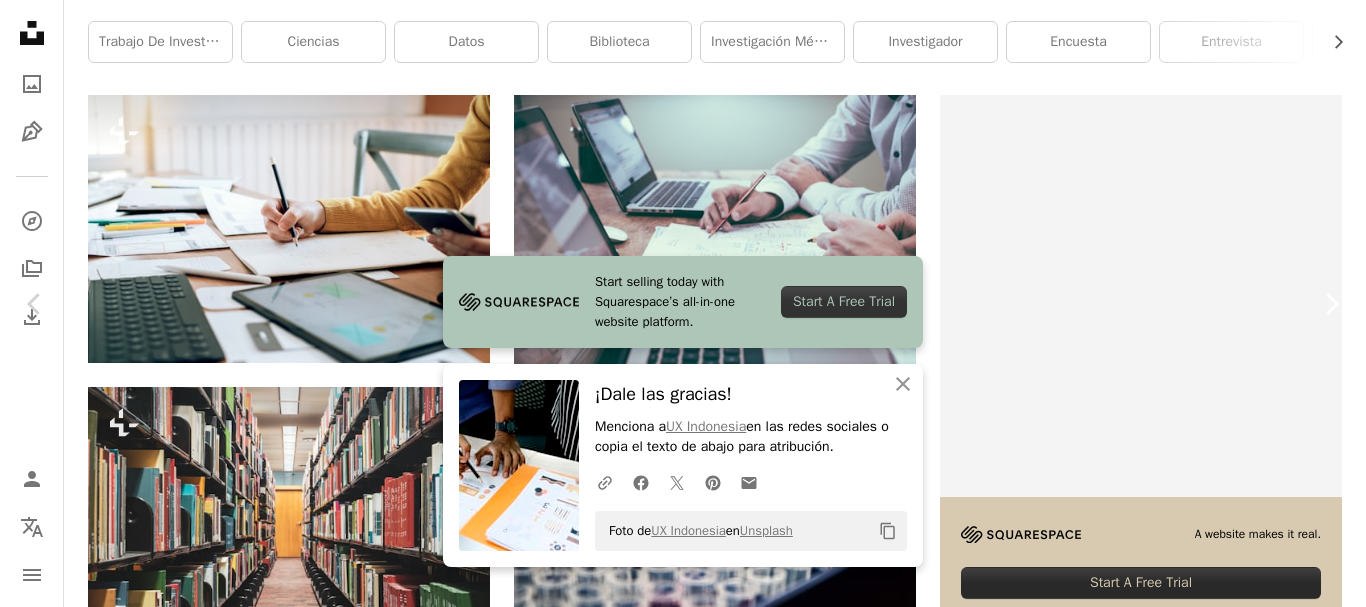 click on "Chevron right" at bounding box center [1331, 304] 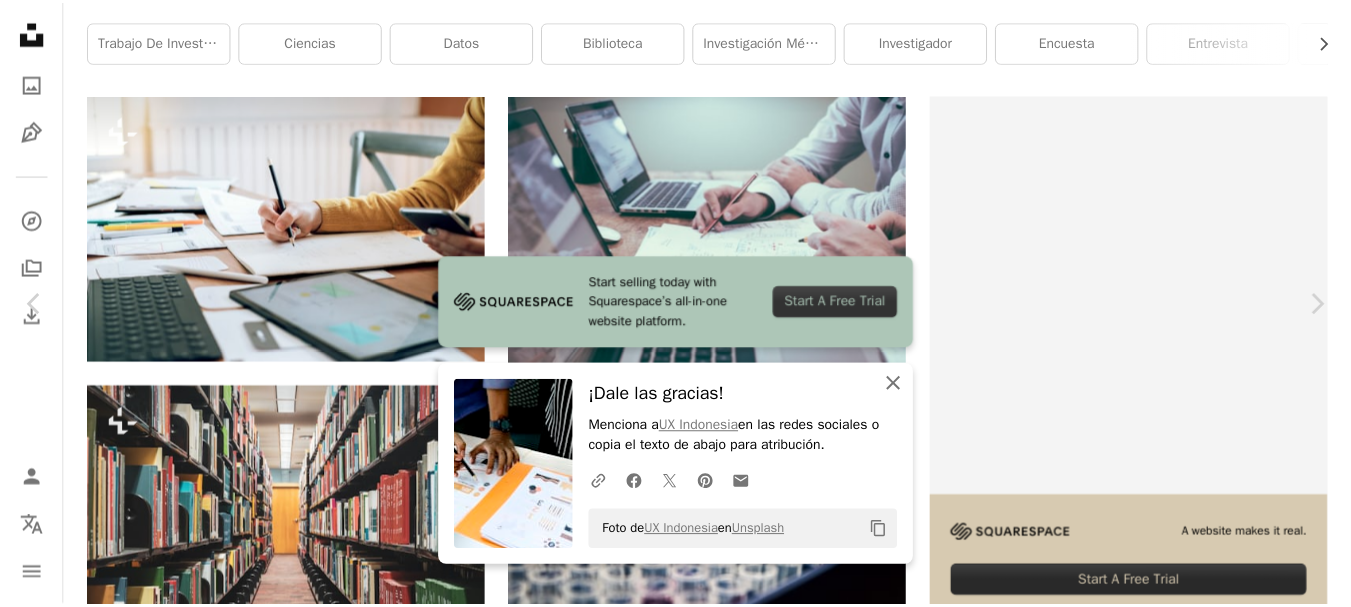 scroll, scrollTop: 0, scrollLeft: 0, axis: both 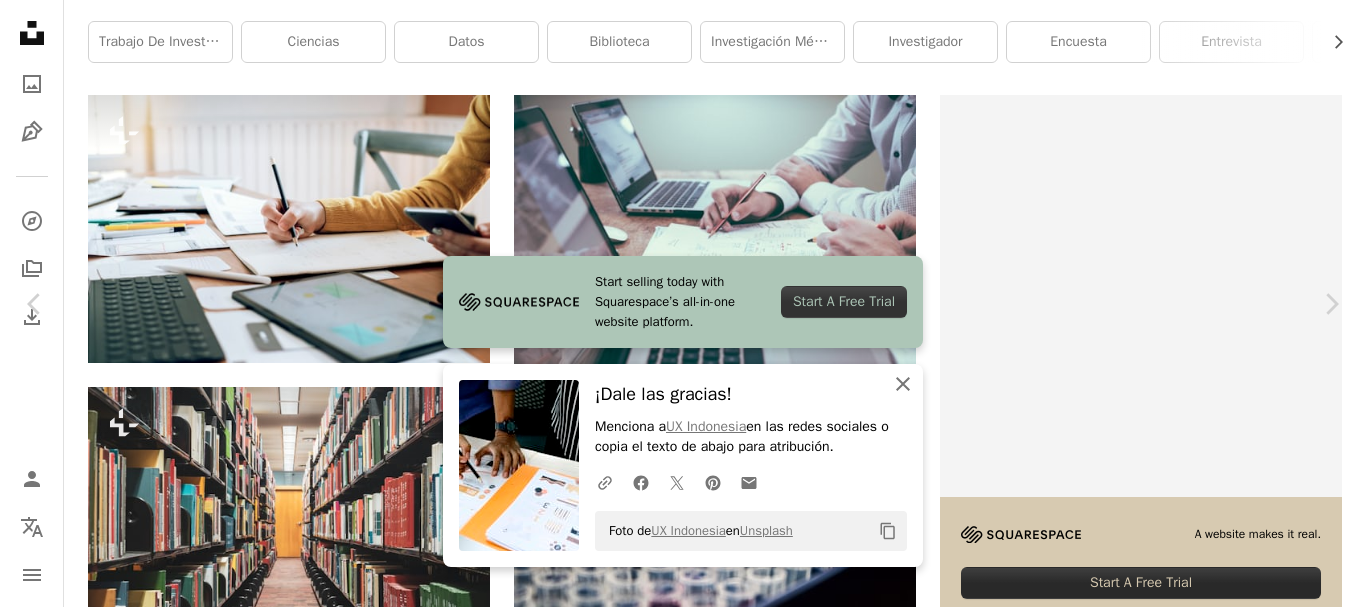 click on "An X shape" 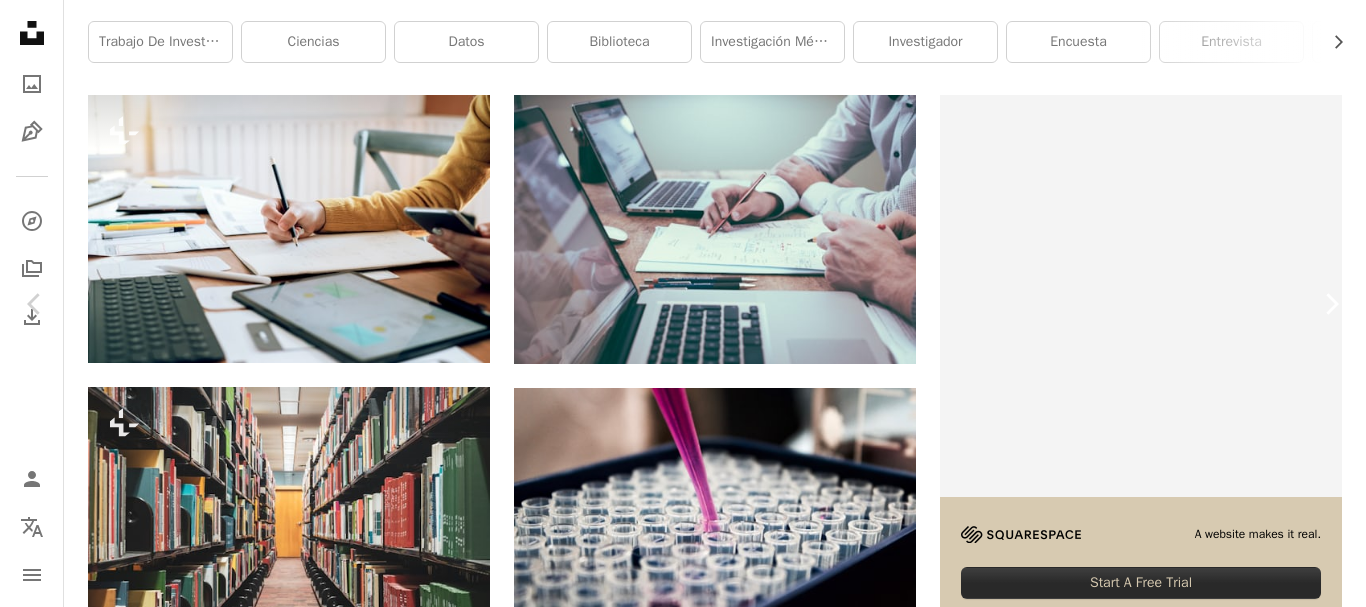 click on "Chevron right" 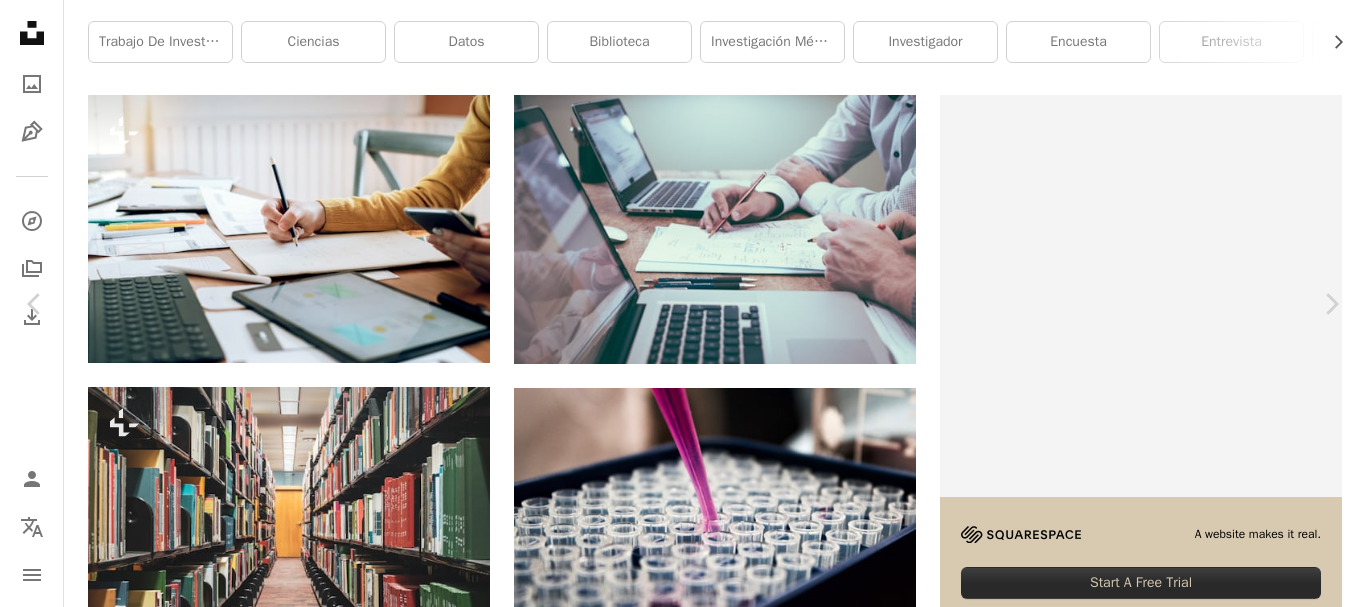 click on "[FIRST] [LAST]" at bounding box center (683, 4208) 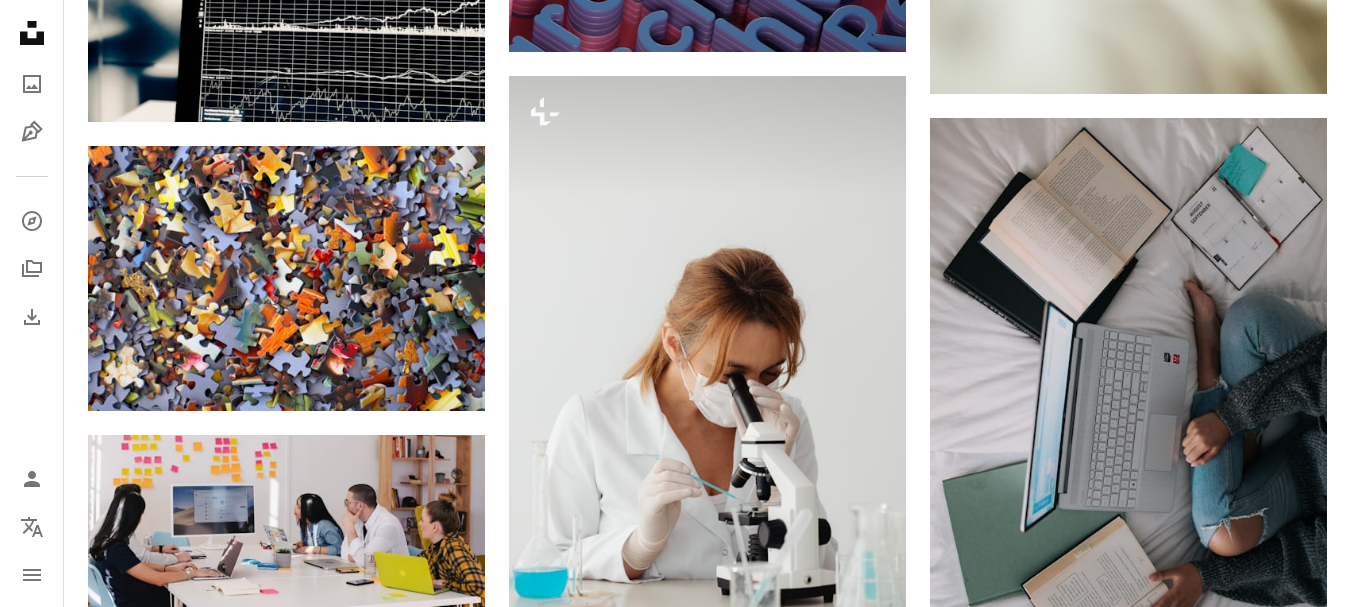scroll, scrollTop: 3299, scrollLeft: 0, axis: vertical 